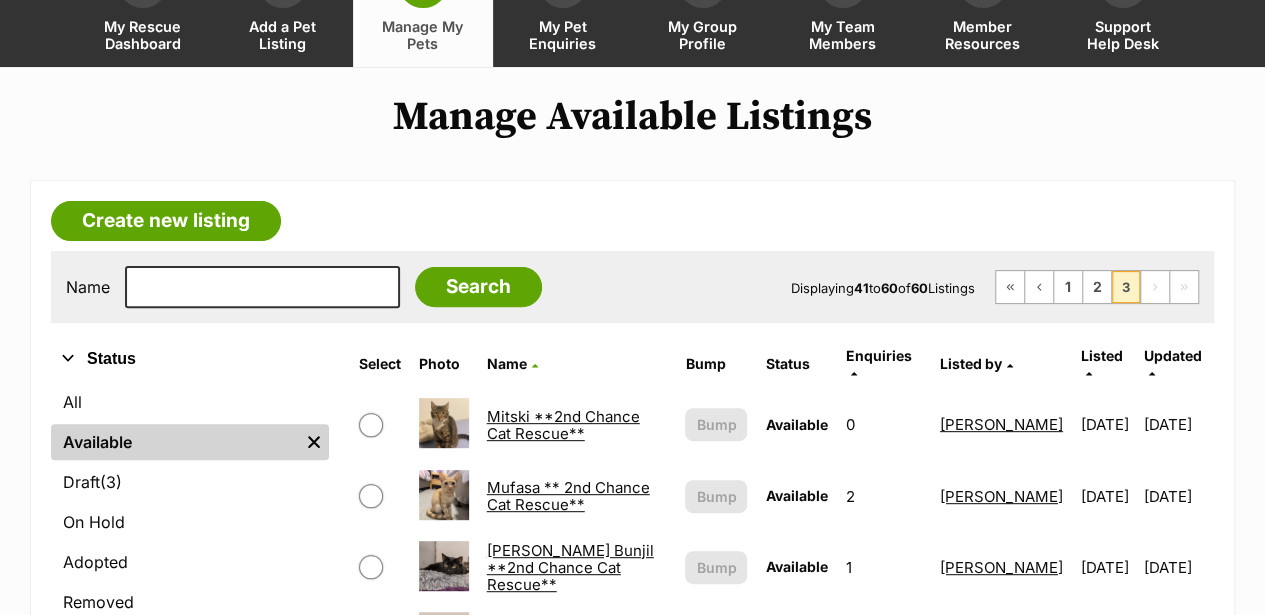 scroll, scrollTop: 0, scrollLeft: 0, axis: both 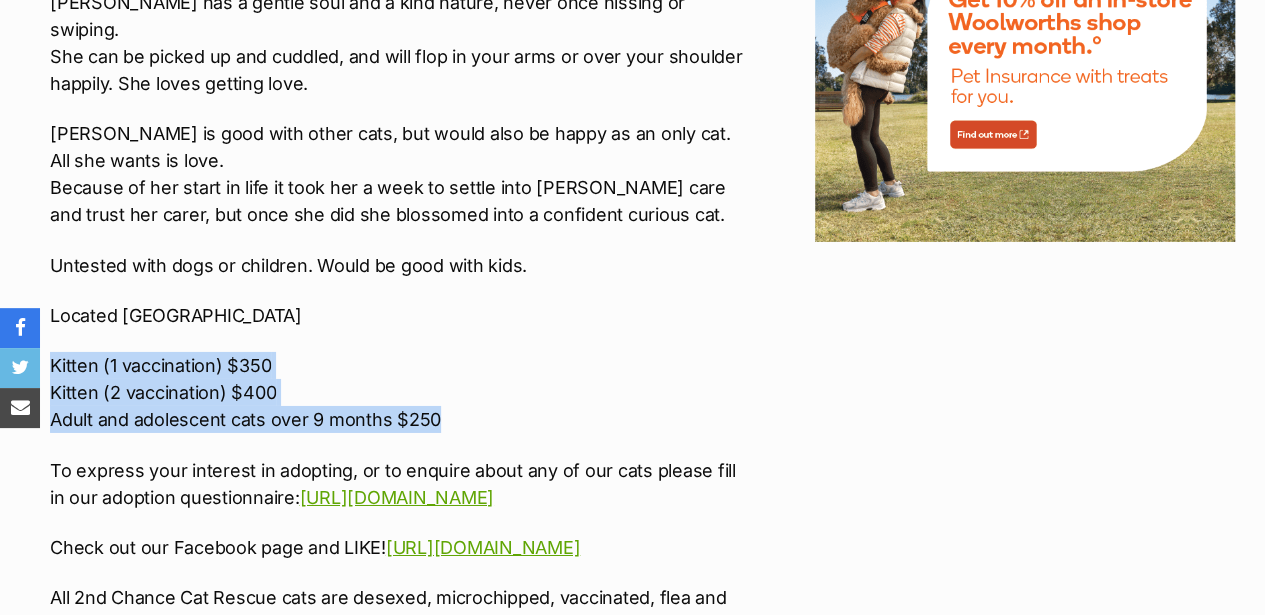 drag, startPoint x: 447, startPoint y: 328, endPoint x: 22, endPoint y: 261, distance: 430.24878 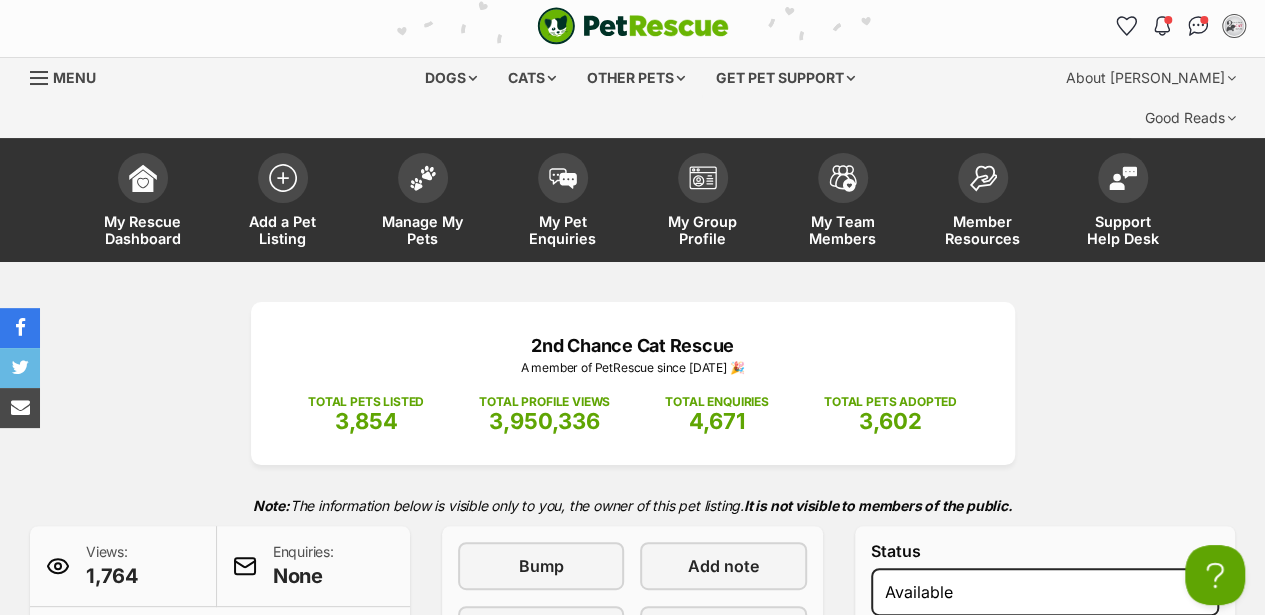 scroll, scrollTop: 0, scrollLeft: 0, axis: both 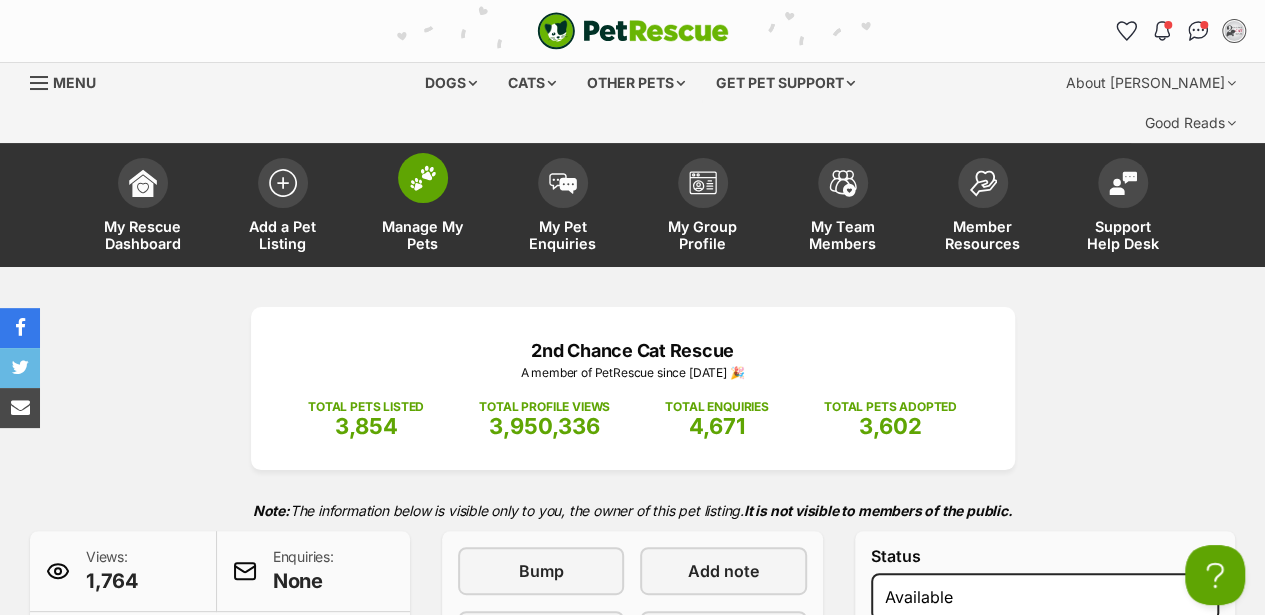 click at bounding box center (423, 178) 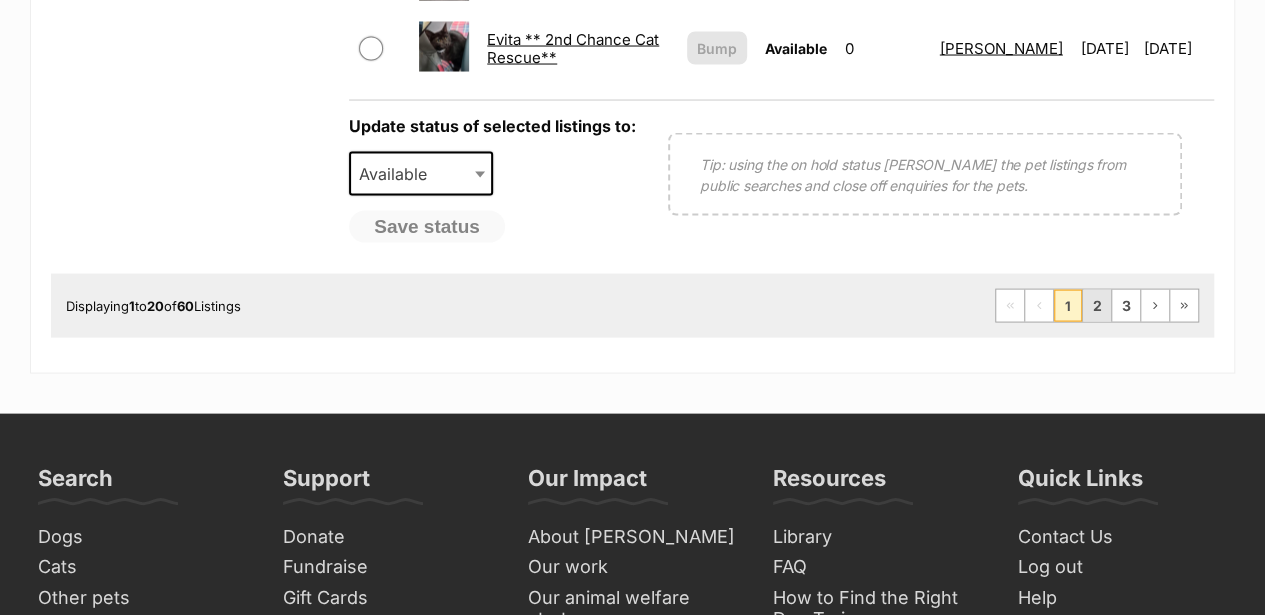 scroll, scrollTop: 1930, scrollLeft: 0, axis: vertical 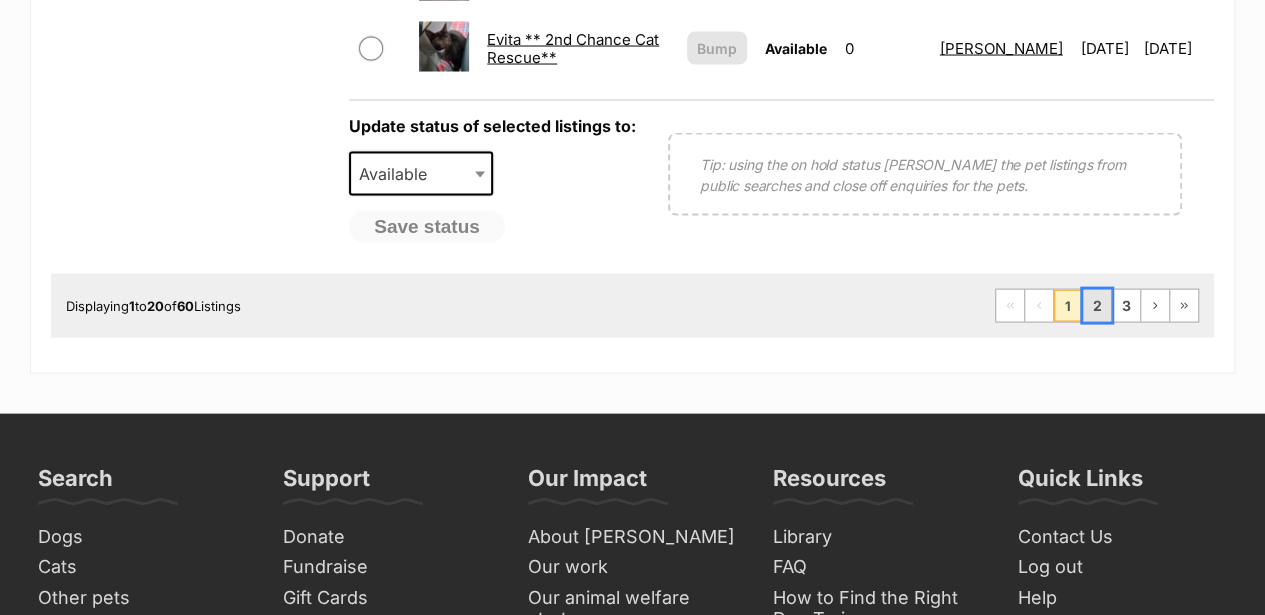 click on "2" at bounding box center (1097, 306) 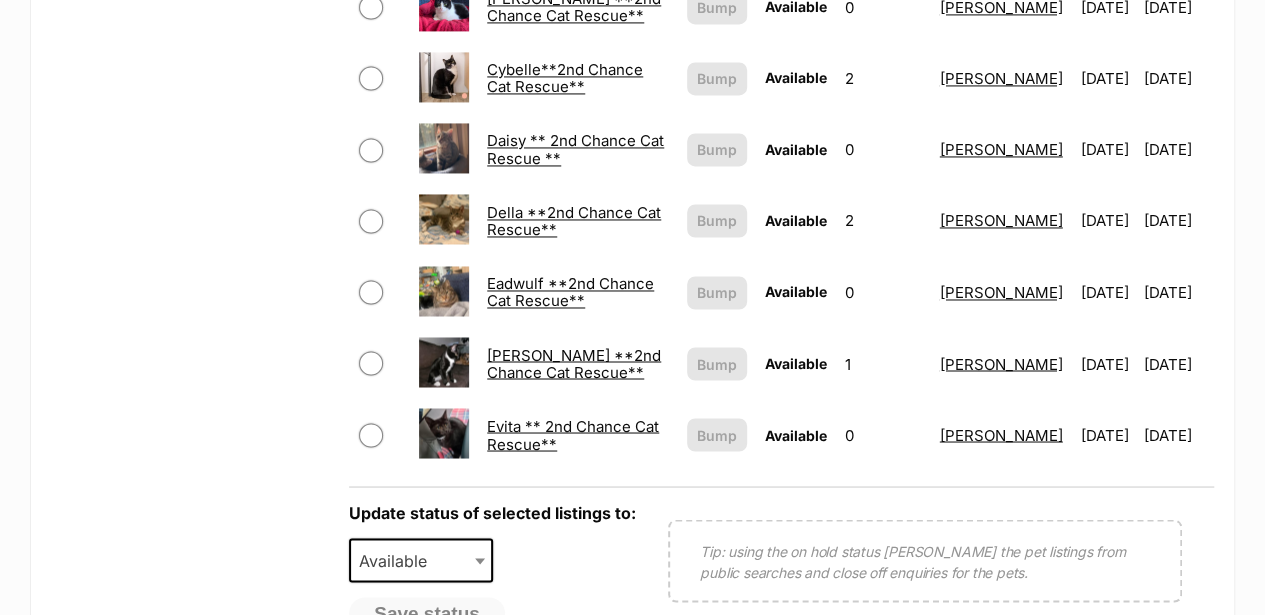 scroll, scrollTop: 1530, scrollLeft: 0, axis: vertical 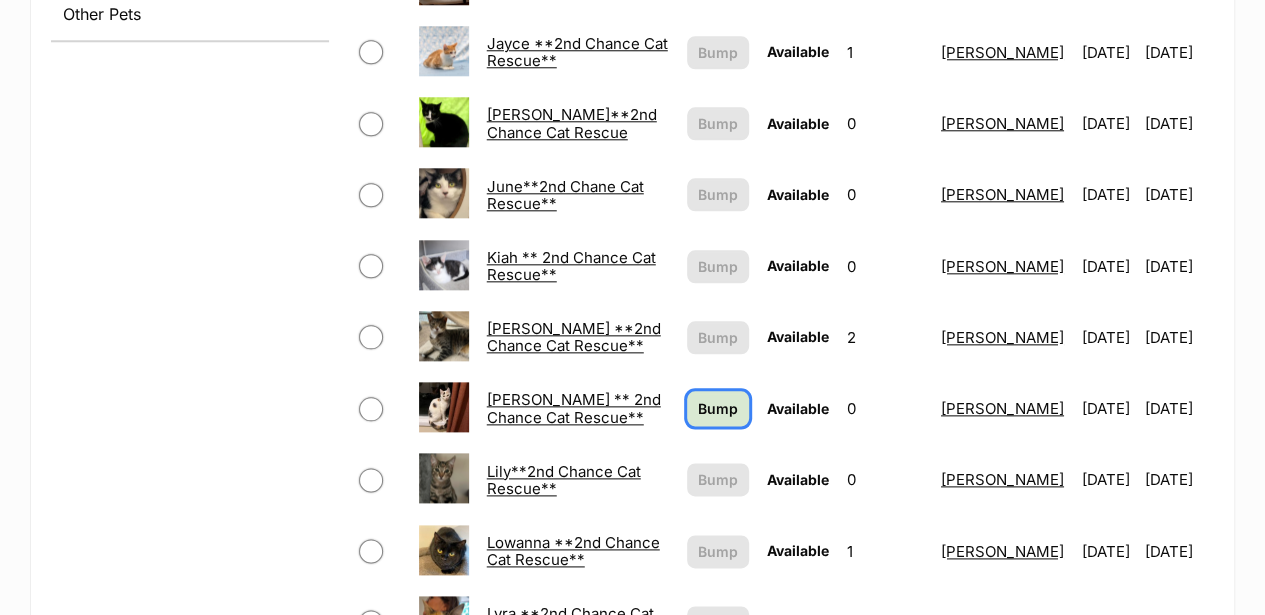 click on "Bump" at bounding box center [718, 408] 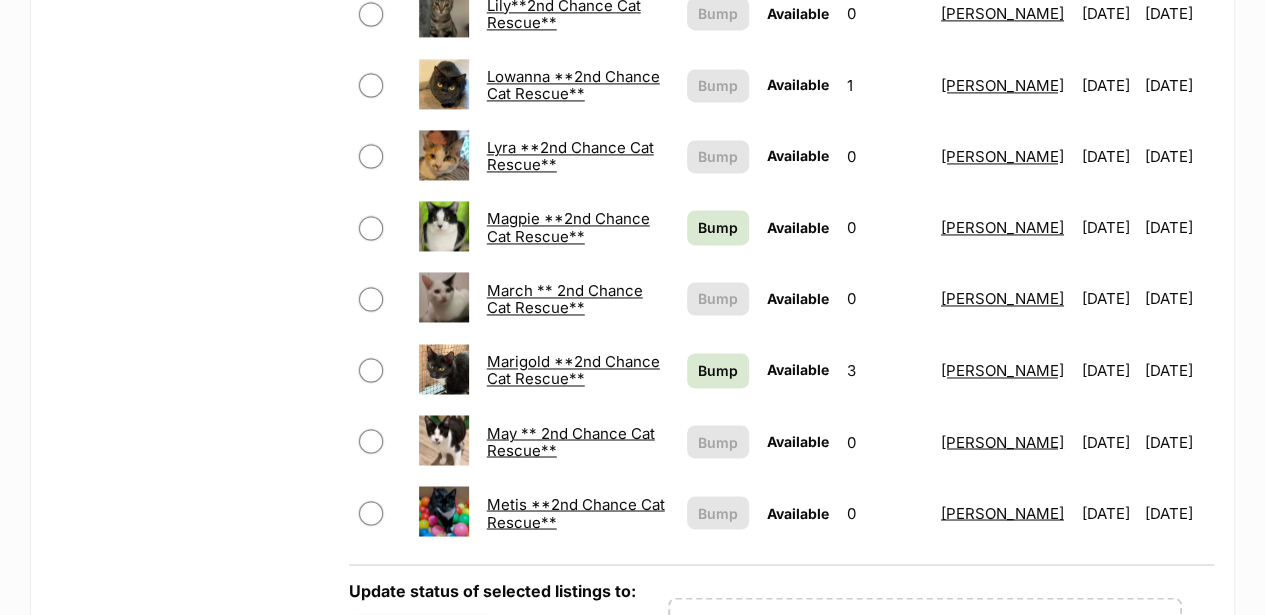scroll, scrollTop: 1466, scrollLeft: 0, axis: vertical 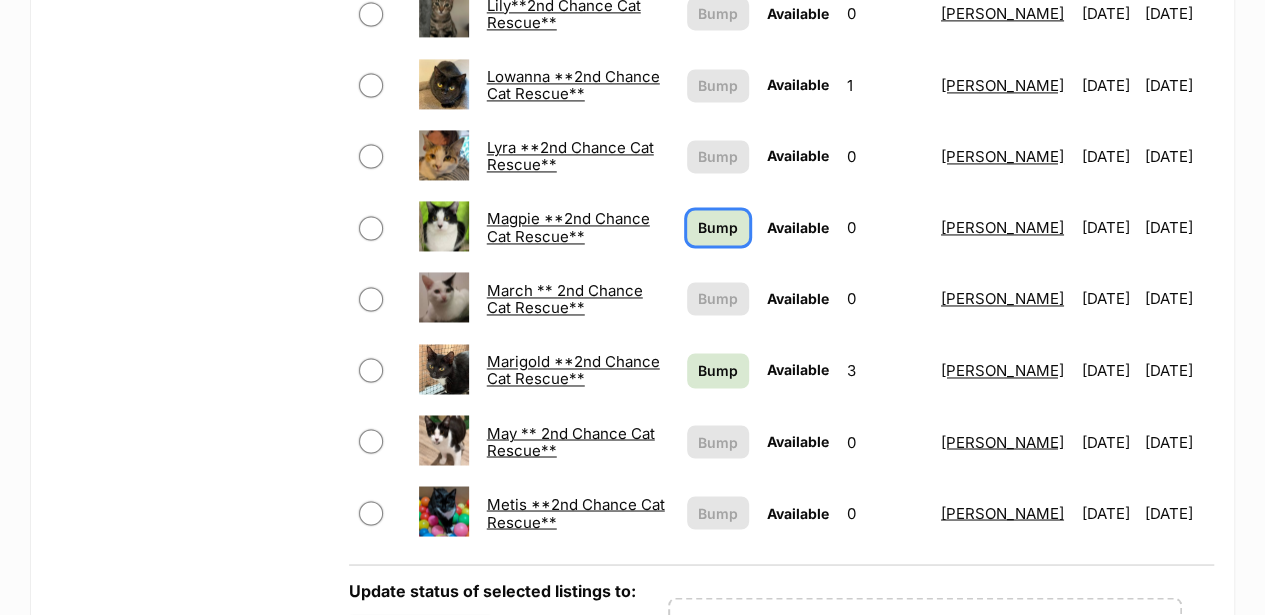 click on "Bump" at bounding box center (718, 227) 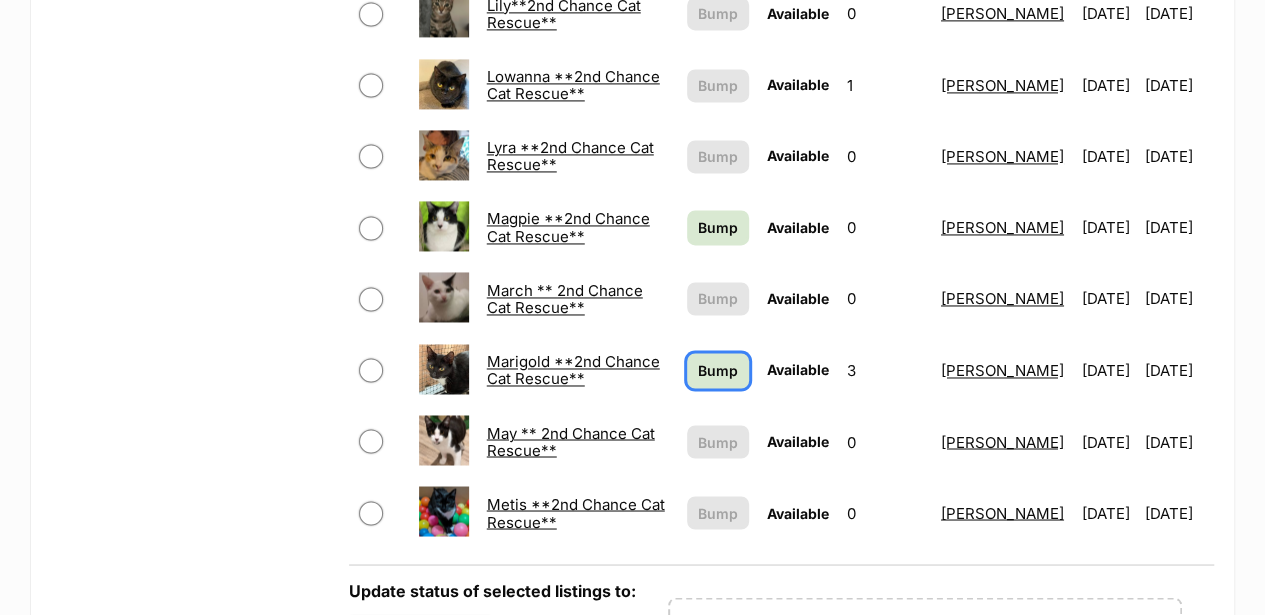 click on "Bump" at bounding box center (718, 370) 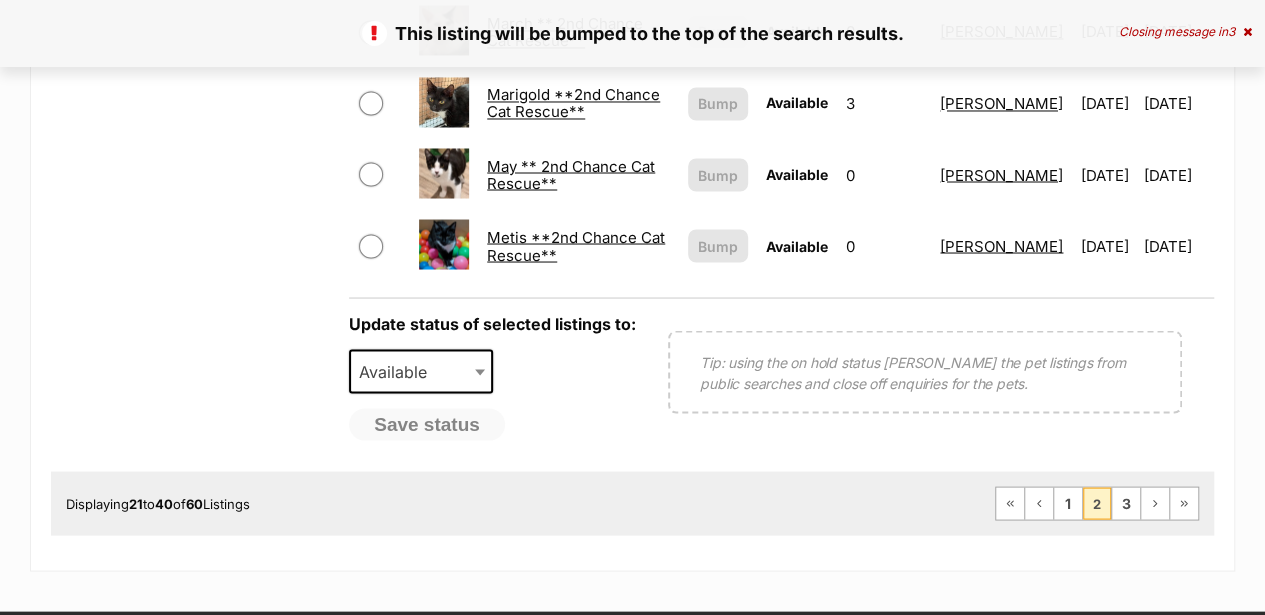 scroll, scrollTop: 1733, scrollLeft: 0, axis: vertical 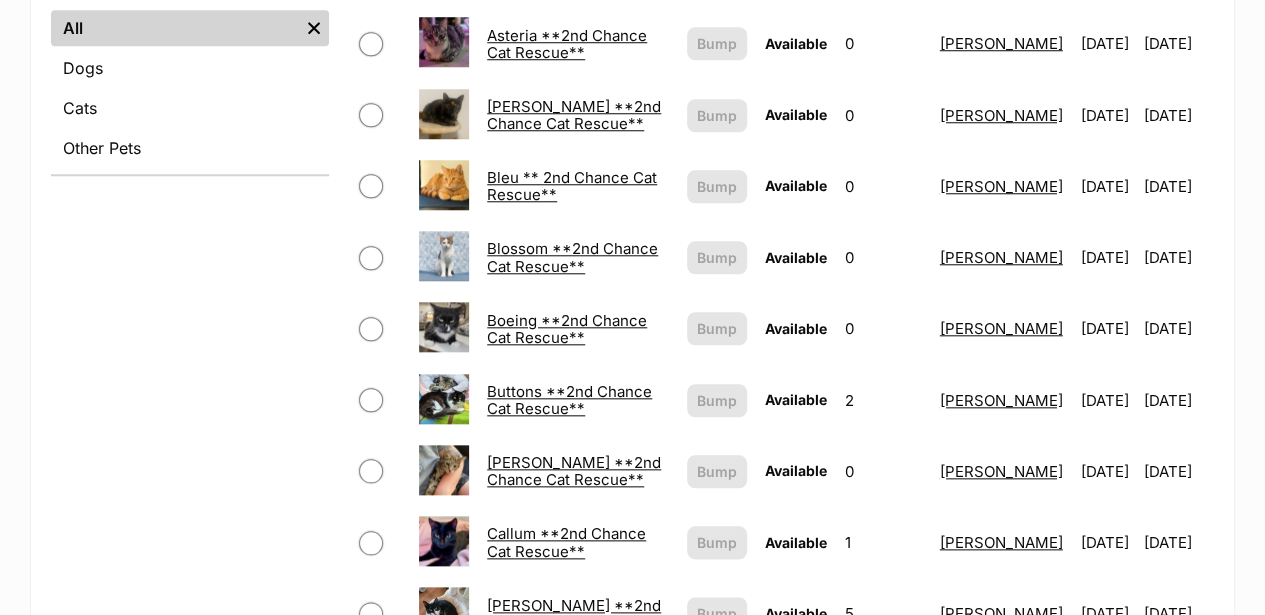 click on "Callum **2nd Chance Cat Rescue**" at bounding box center [566, 542] 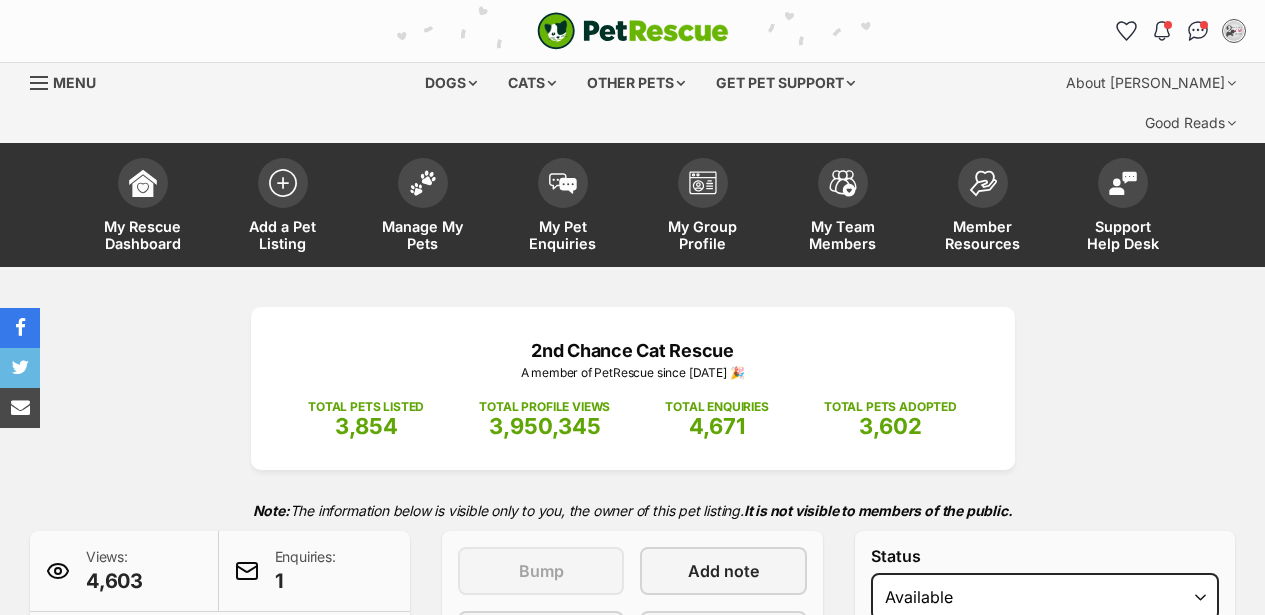 scroll, scrollTop: 200, scrollLeft: 0, axis: vertical 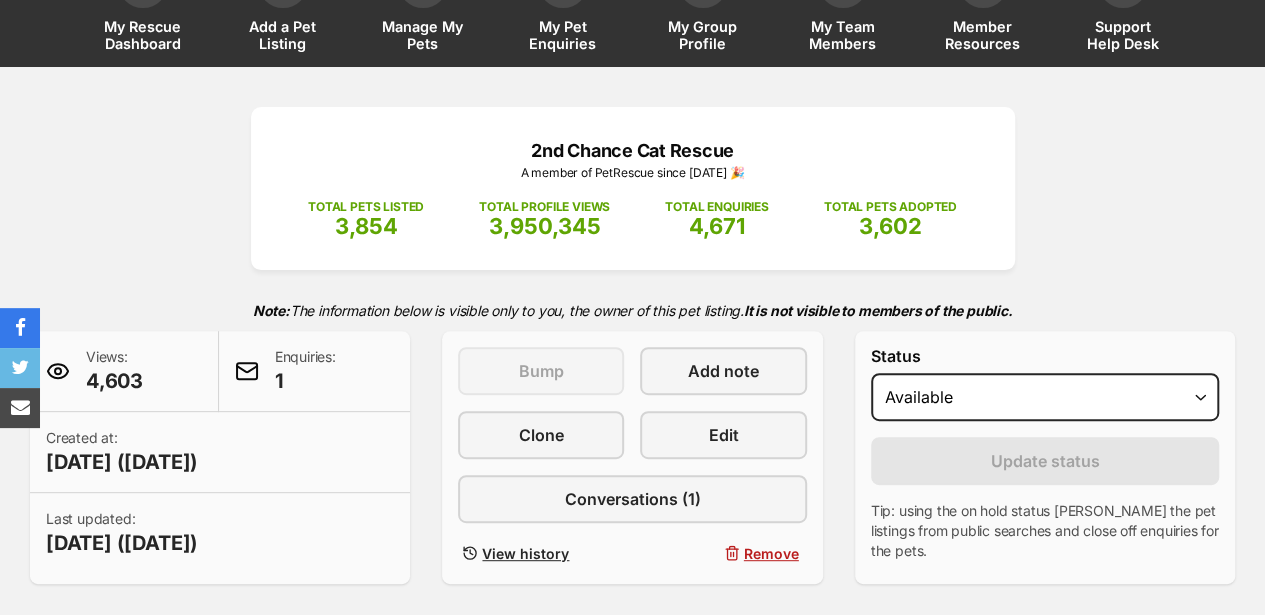 select on "rehomed" 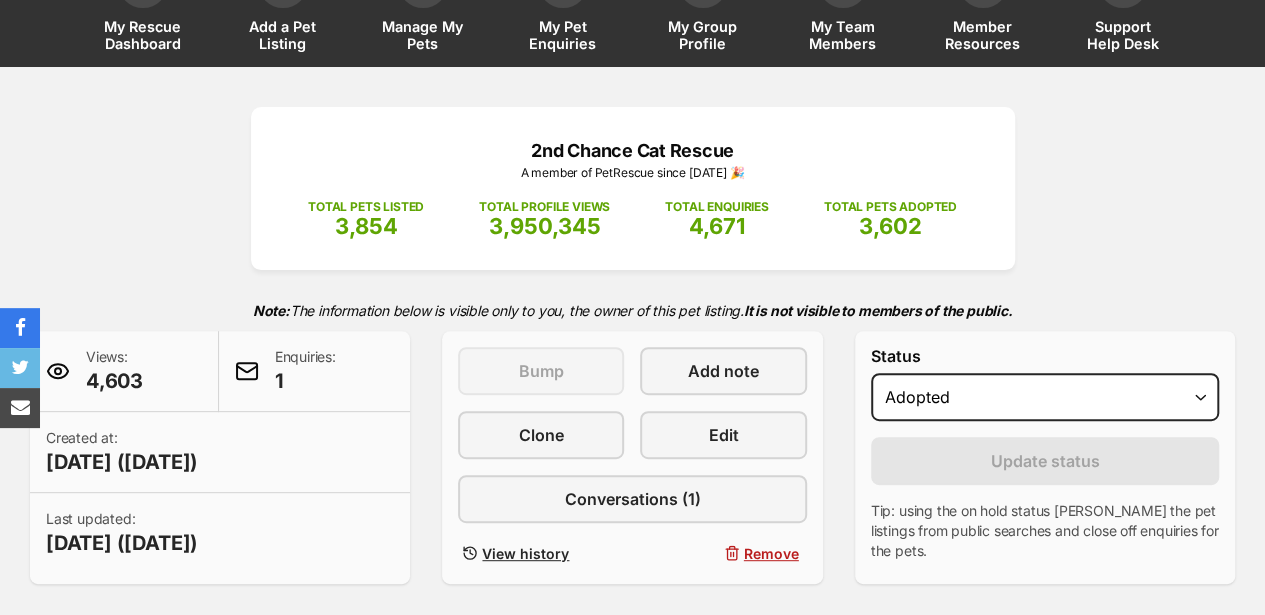 click on "Draft - not available as listing has enquires
Available
On hold
Adopted" at bounding box center (1045, 397) 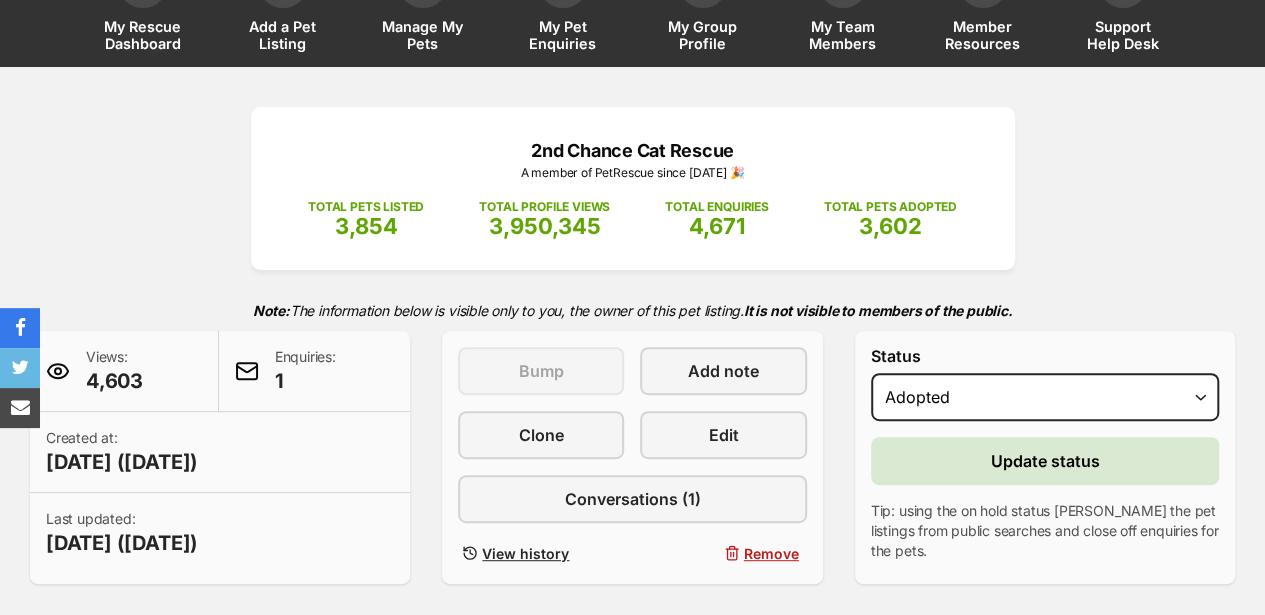 click on "Draft - not available as listing has enquires
Available
On hold
Adopted" at bounding box center (1045, 397) 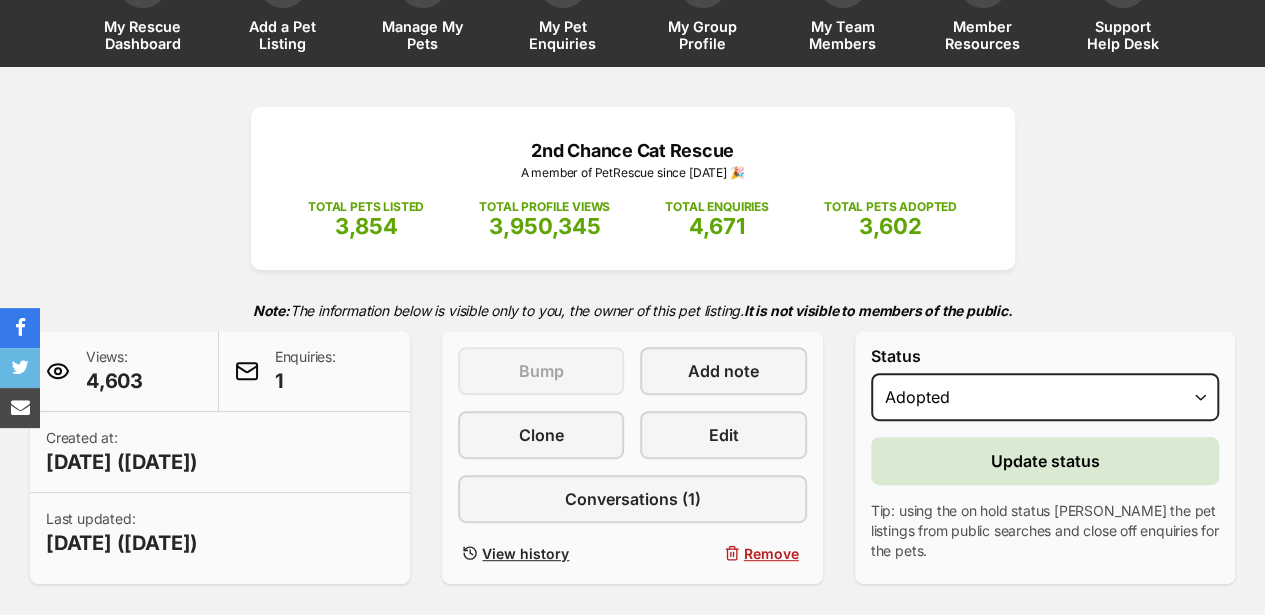 scroll, scrollTop: 0, scrollLeft: 0, axis: both 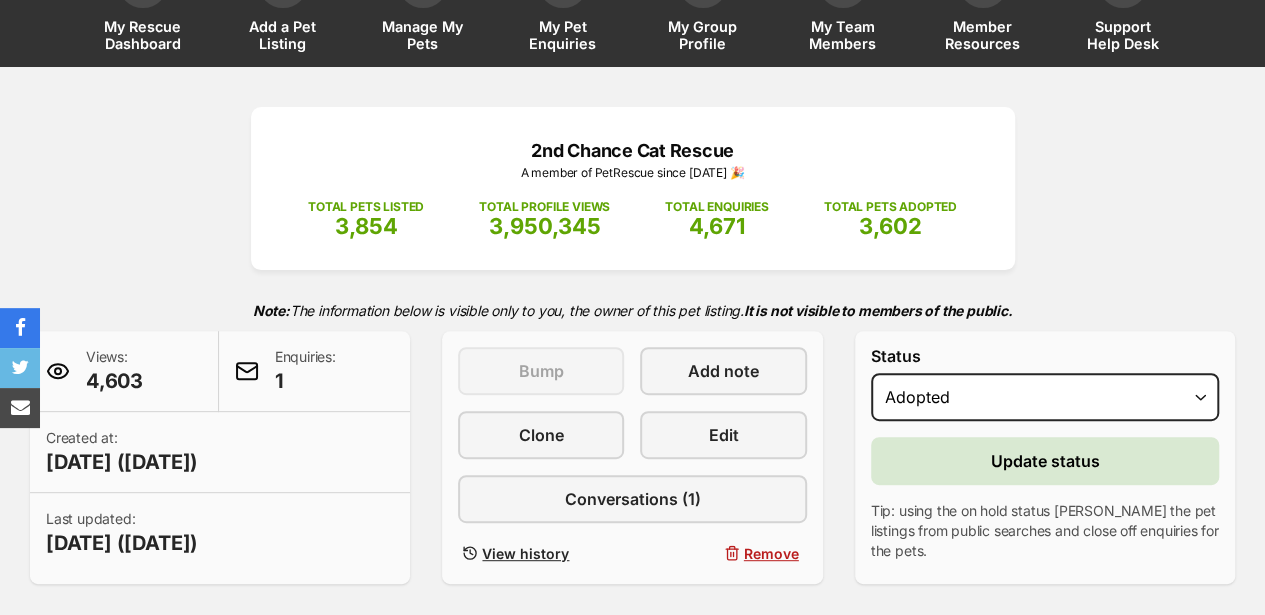 click on "Draft - not available as listing has enquires
Available
On hold
Adopted" at bounding box center [1045, 397] 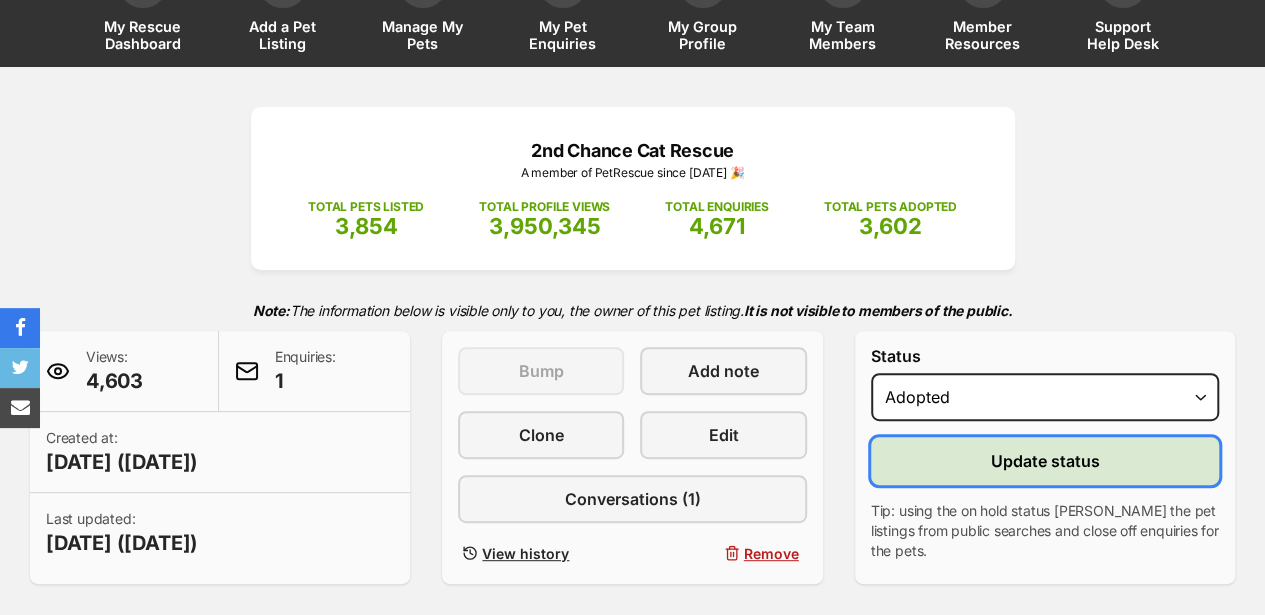 click on "Update status" at bounding box center (1044, 461) 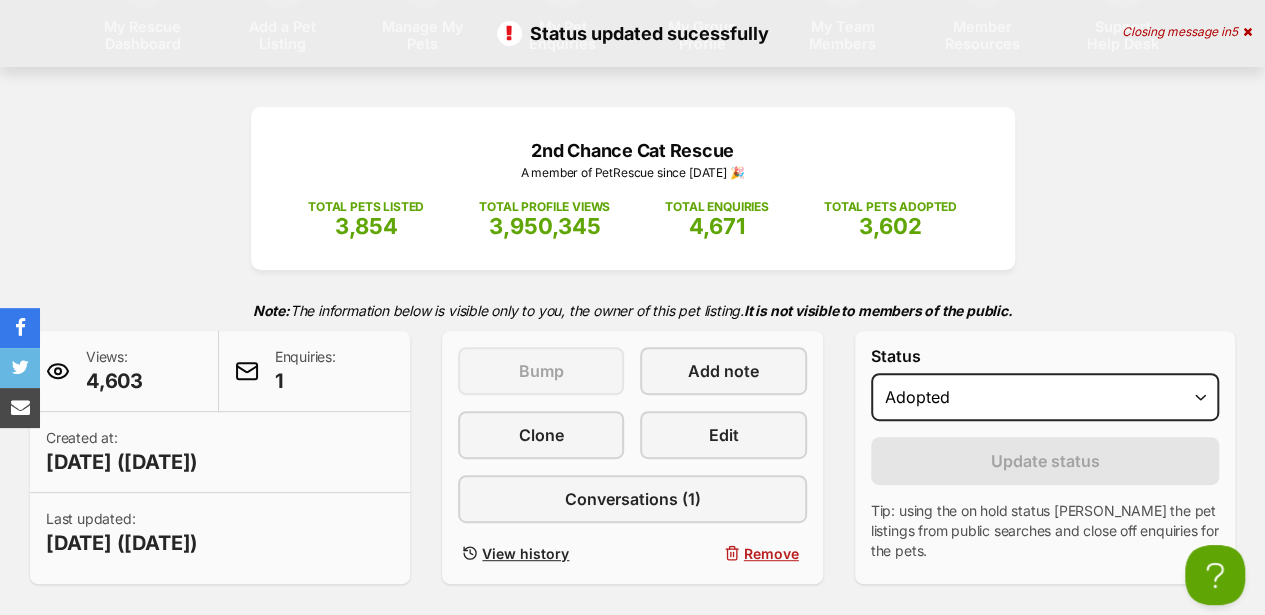 scroll, scrollTop: 0, scrollLeft: 0, axis: both 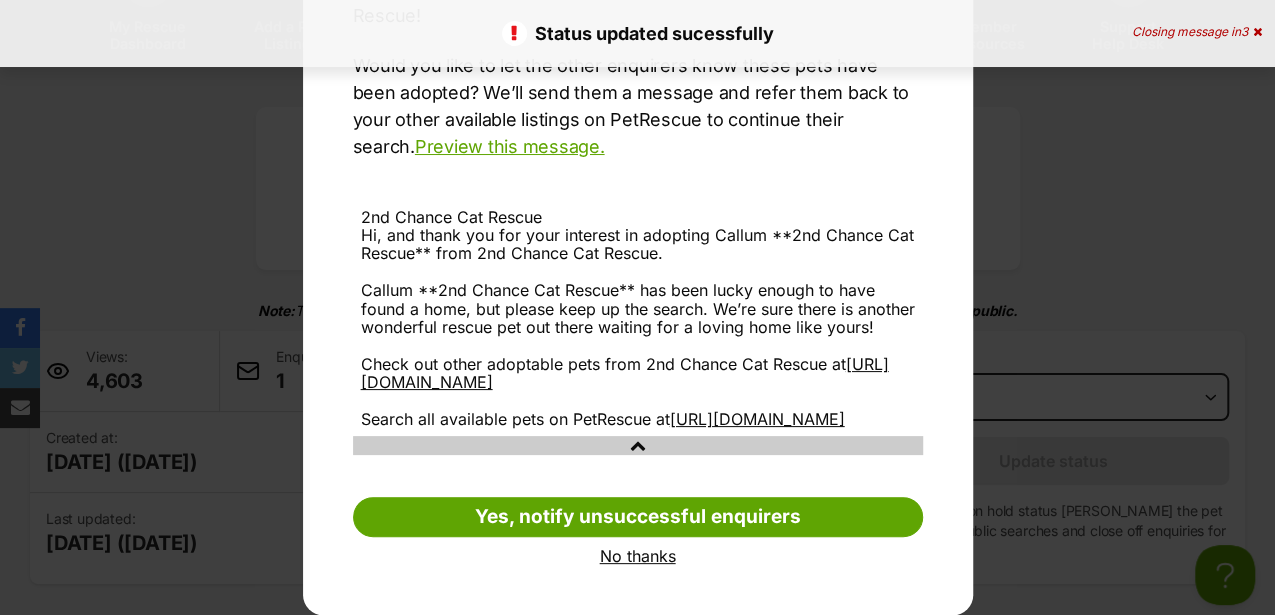 click on "No thanks" at bounding box center (638, 556) 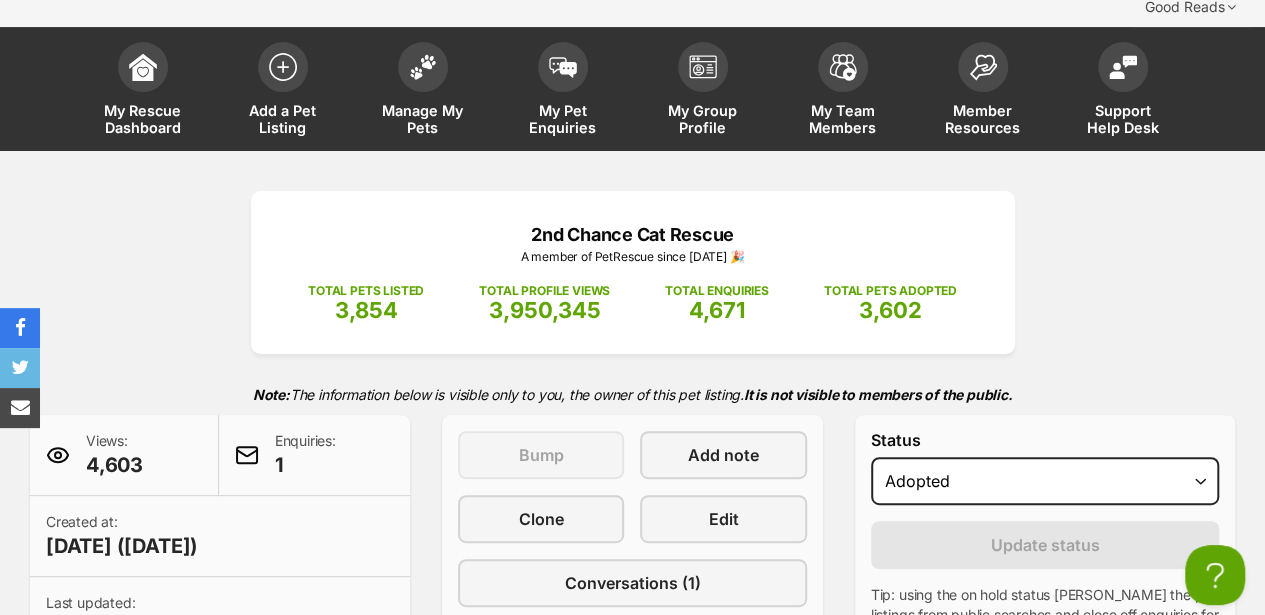 scroll, scrollTop: 0, scrollLeft: 0, axis: both 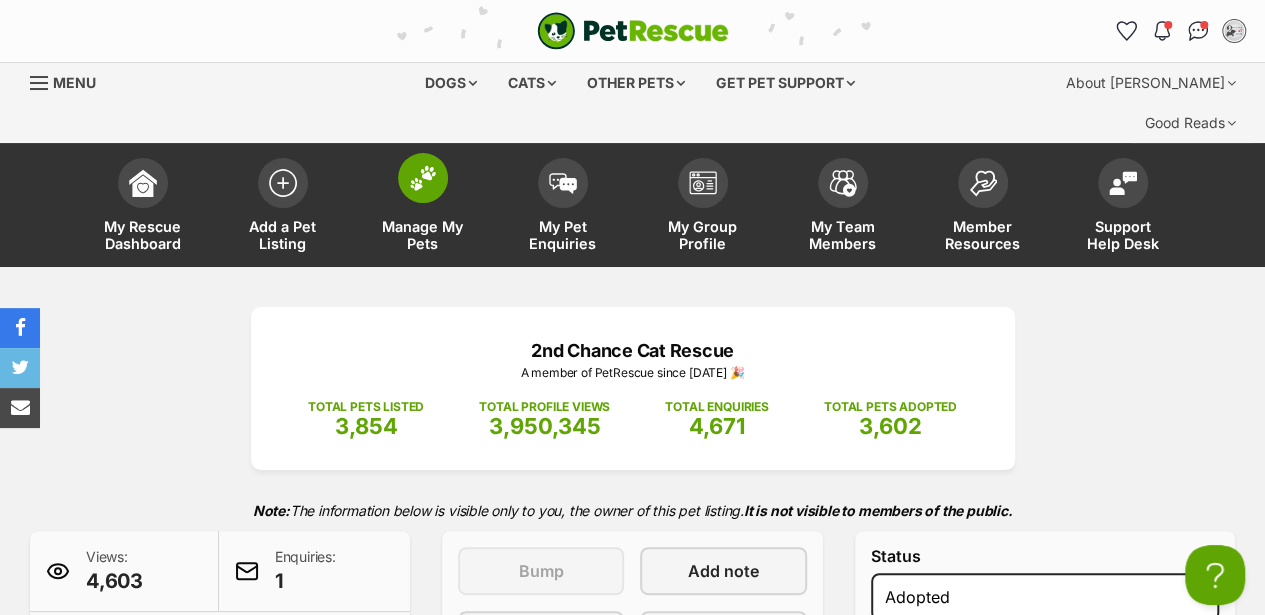 click at bounding box center [423, 178] 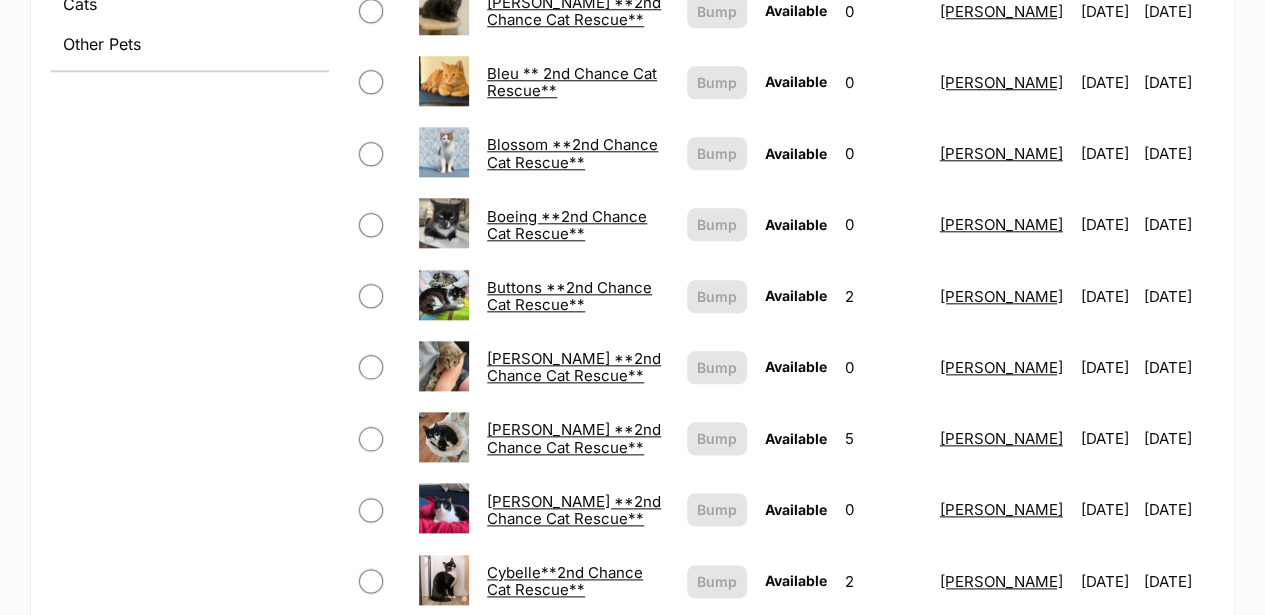scroll, scrollTop: 983, scrollLeft: 0, axis: vertical 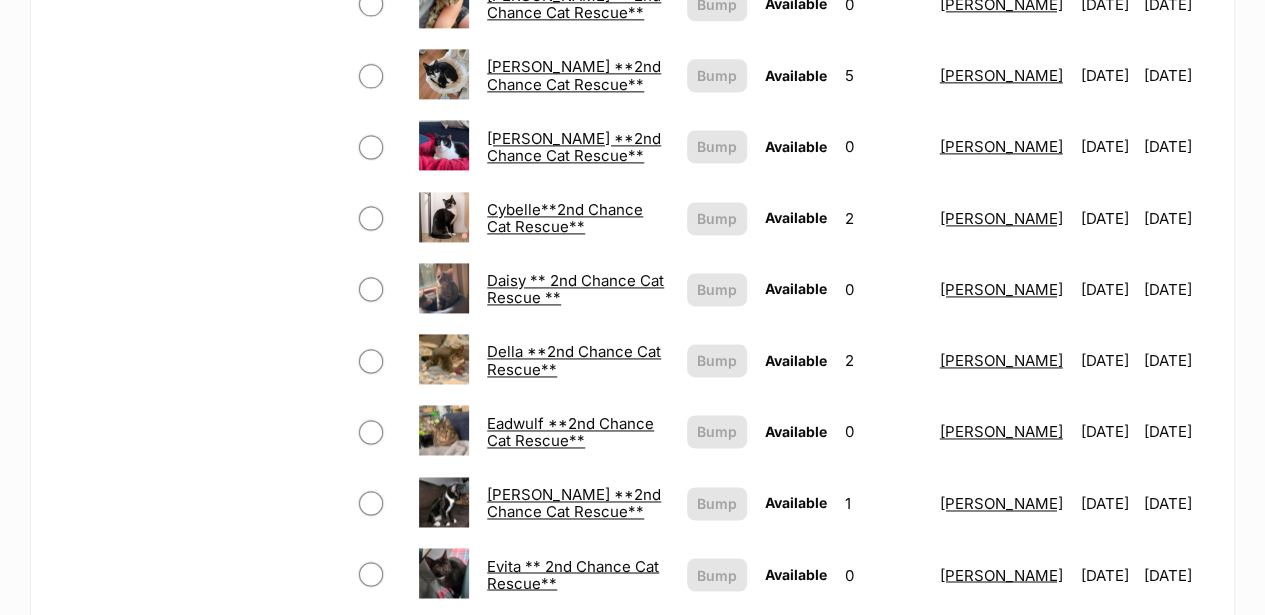 click on "Daisy ** 2nd Chance Cat Rescue **" at bounding box center [575, 289] 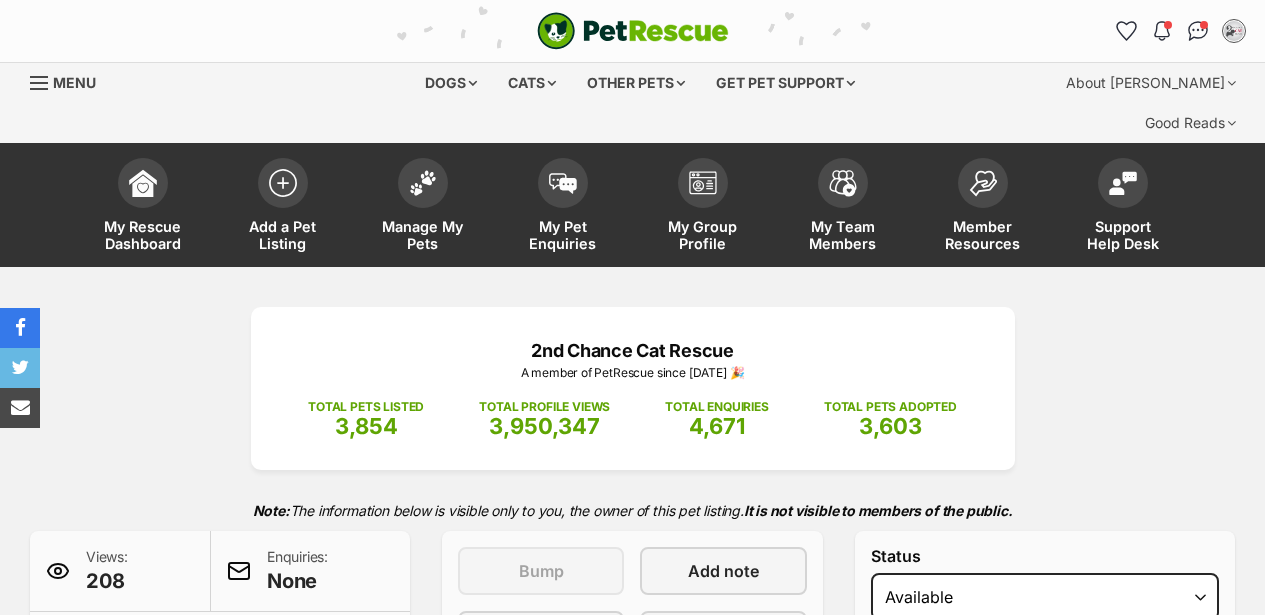 scroll, scrollTop: 266, scrollLeft: 0, axis: vertical 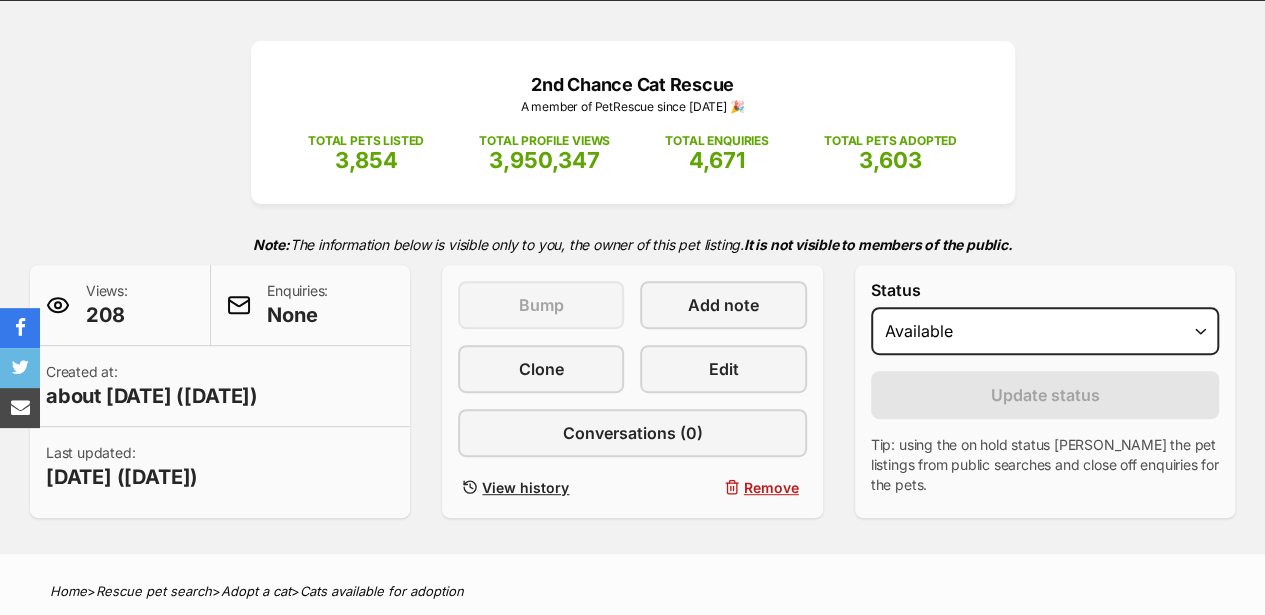 select on "rehomed" 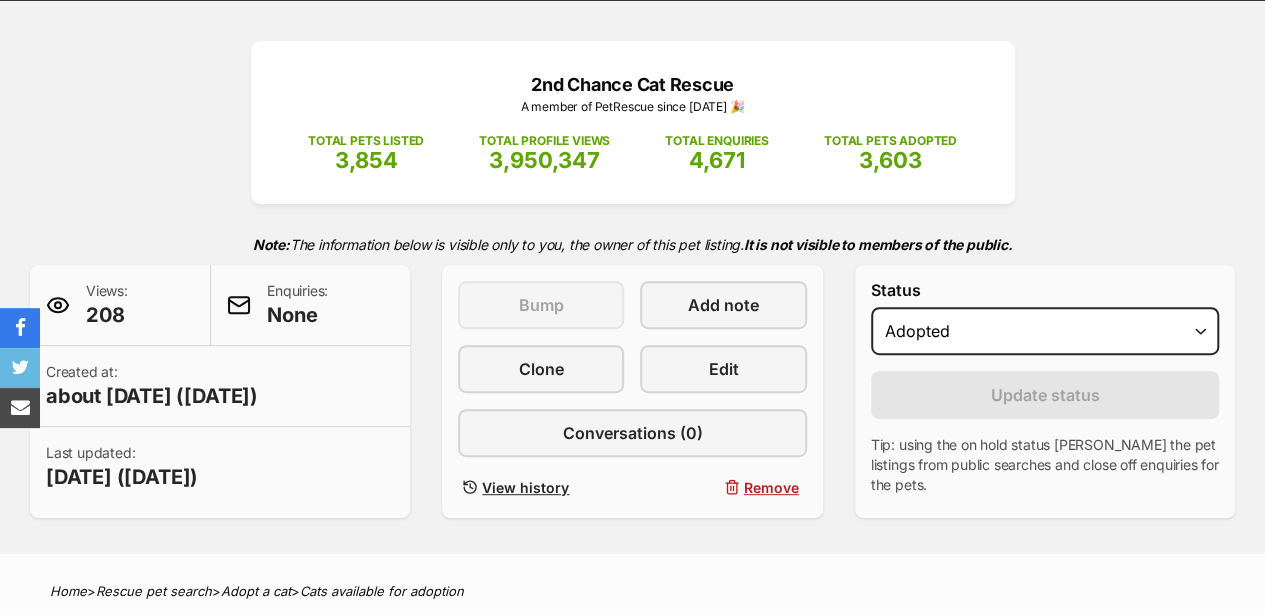 click on "Draft
Available
On hold
Adopted" at bounding box center [1045, 331] 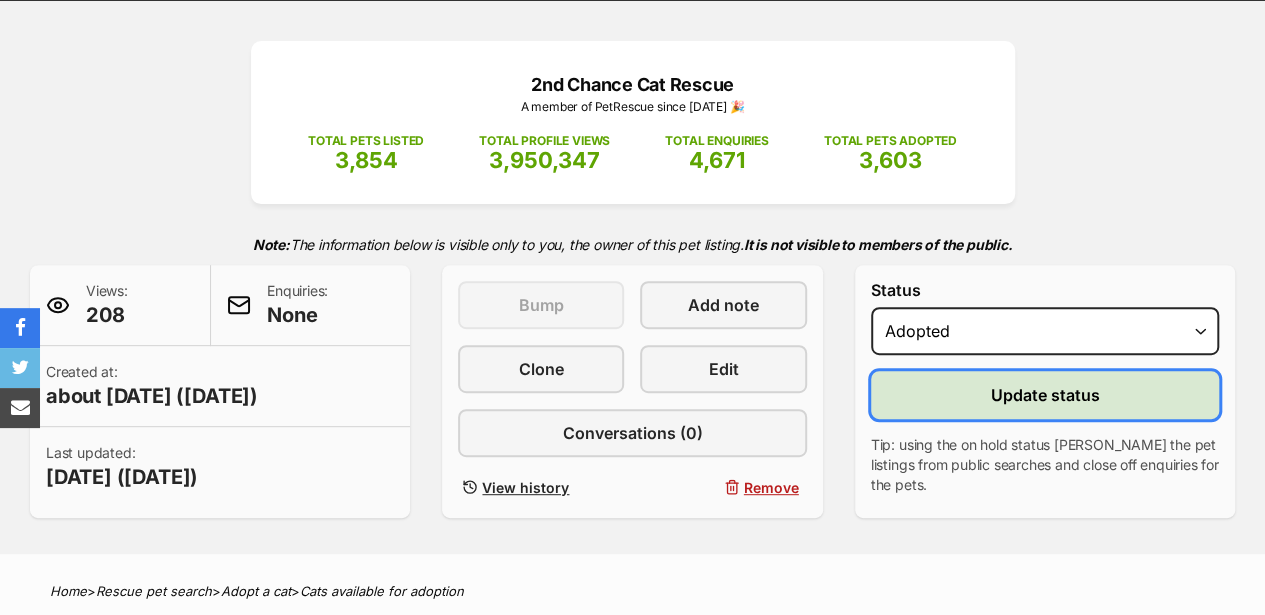 scroll, scrollTop: 266, scrollLeft: 0, axis: vertical 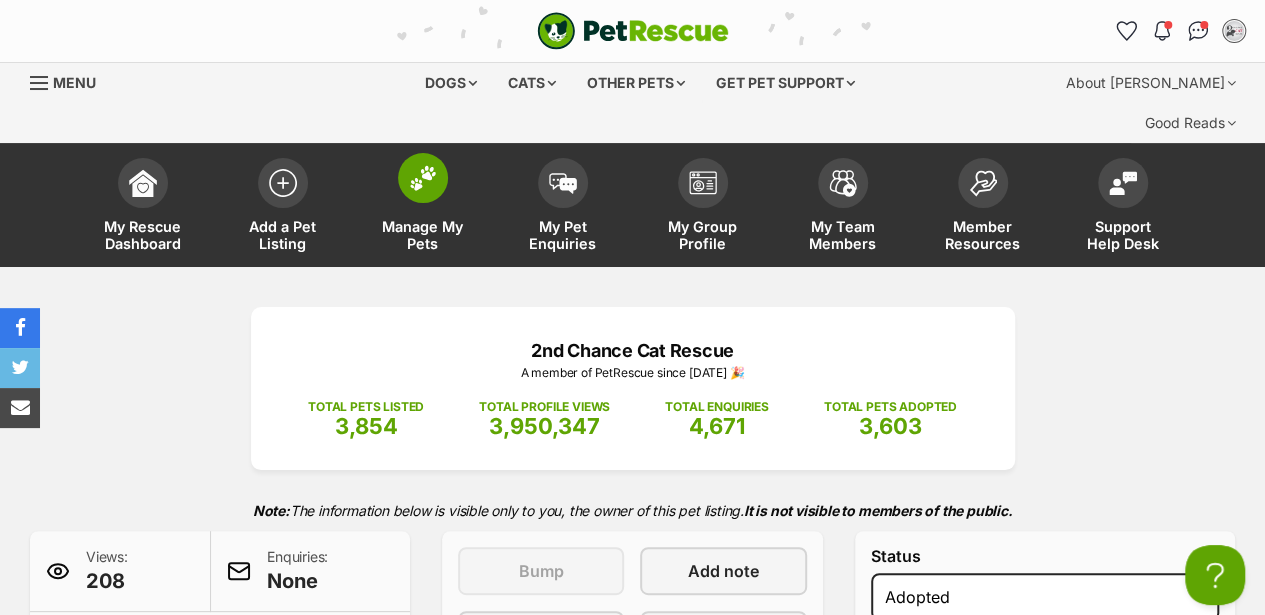 click on "Manage My Pets" at bounding box center (423, 207) 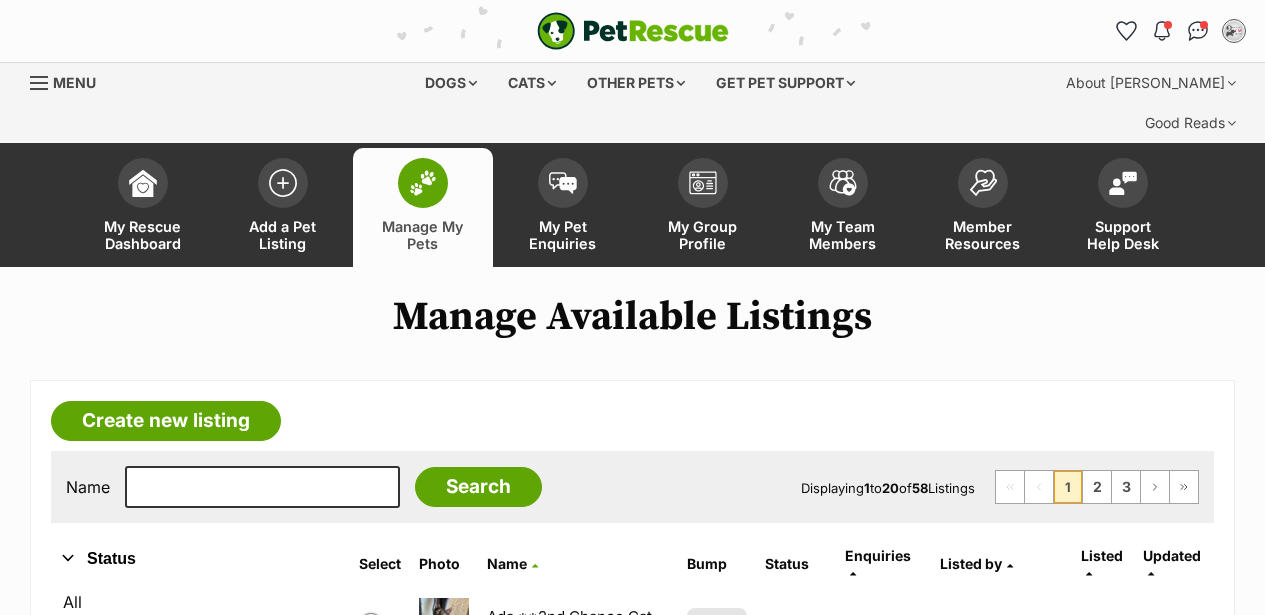 scroll, scrollTop: 0, scrollLeft: 0, axis: both 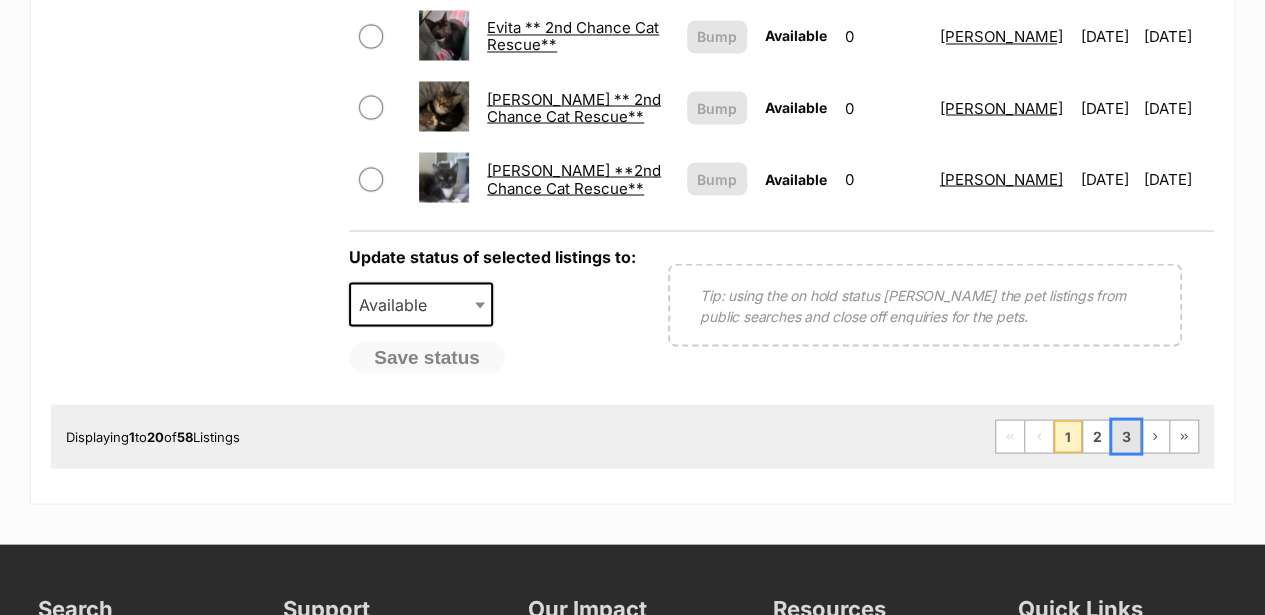 click on "3" at bounding box center [1126, 436] 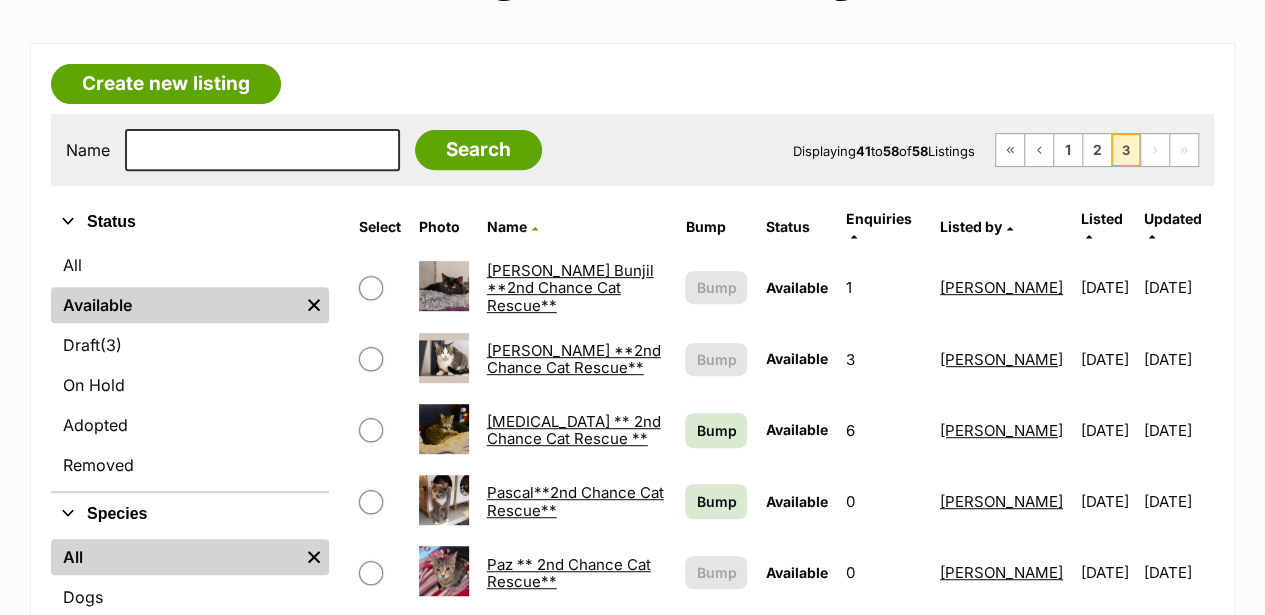 scroll, scrollTop: 396, scrollLeft: 0, axis: vertical 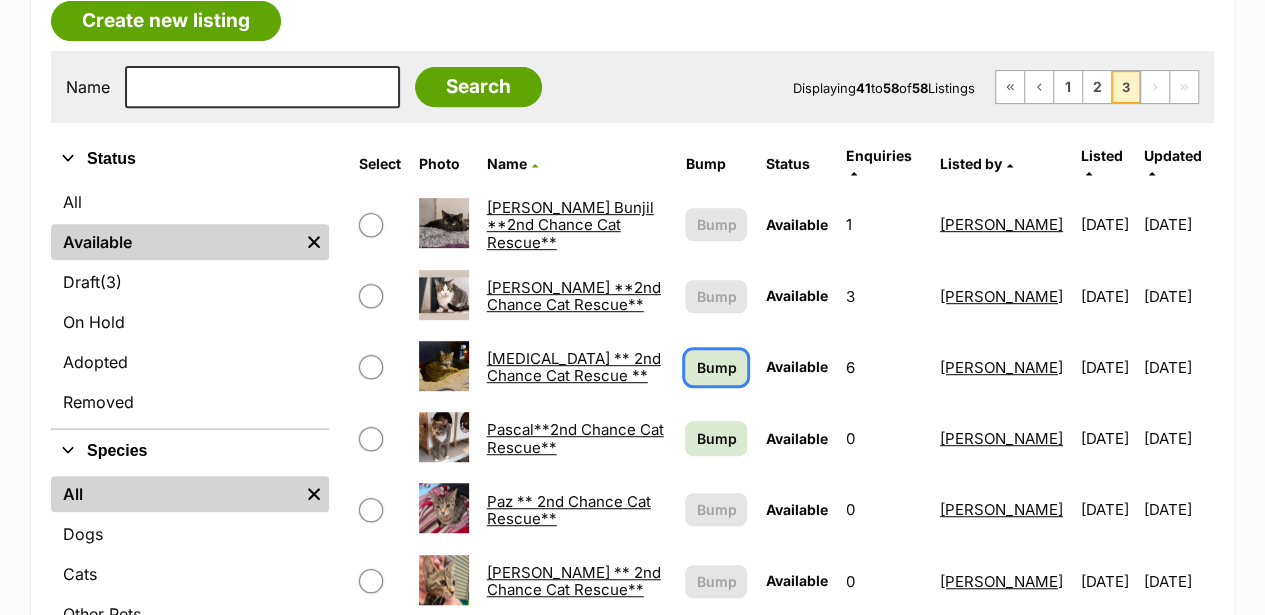 click on "Bump" at bounding box center [716, 367] 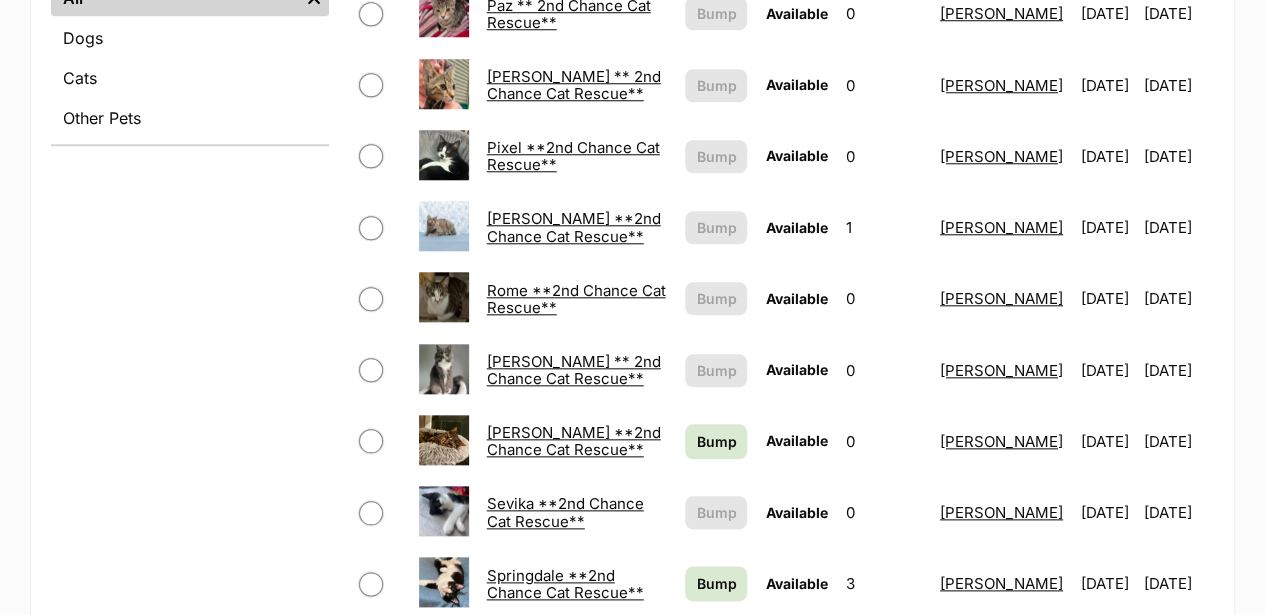 scroll, scrollTop: 933, scrollLeft: 0, axis: vertical 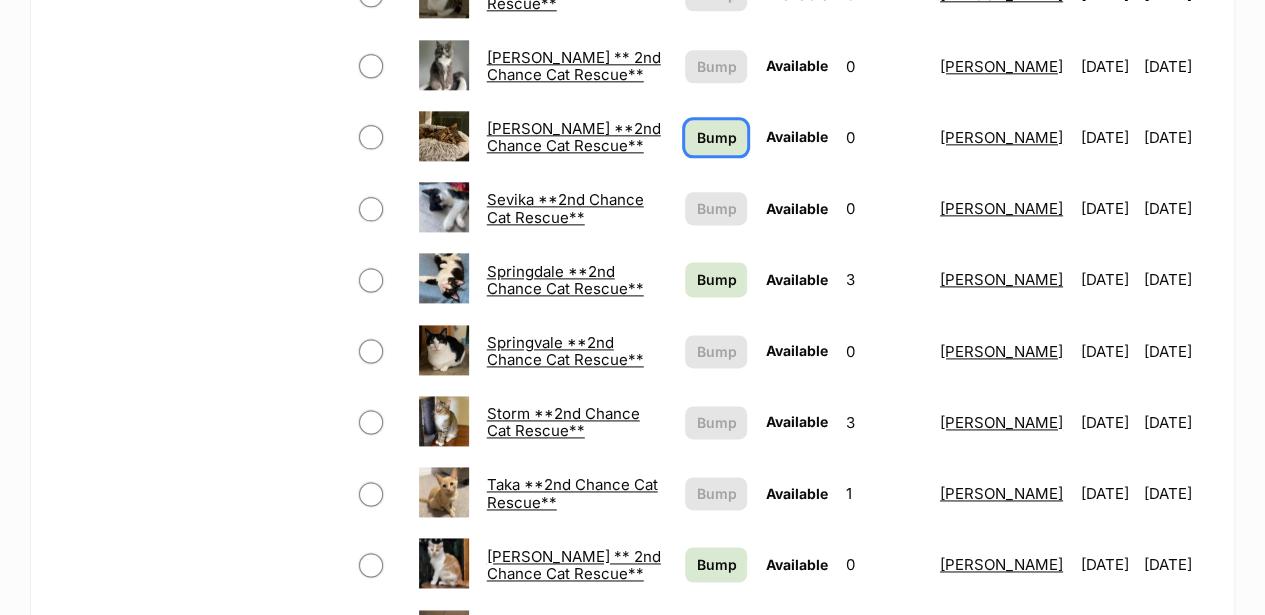 click on "Bump" at bounding box center [716, 137] 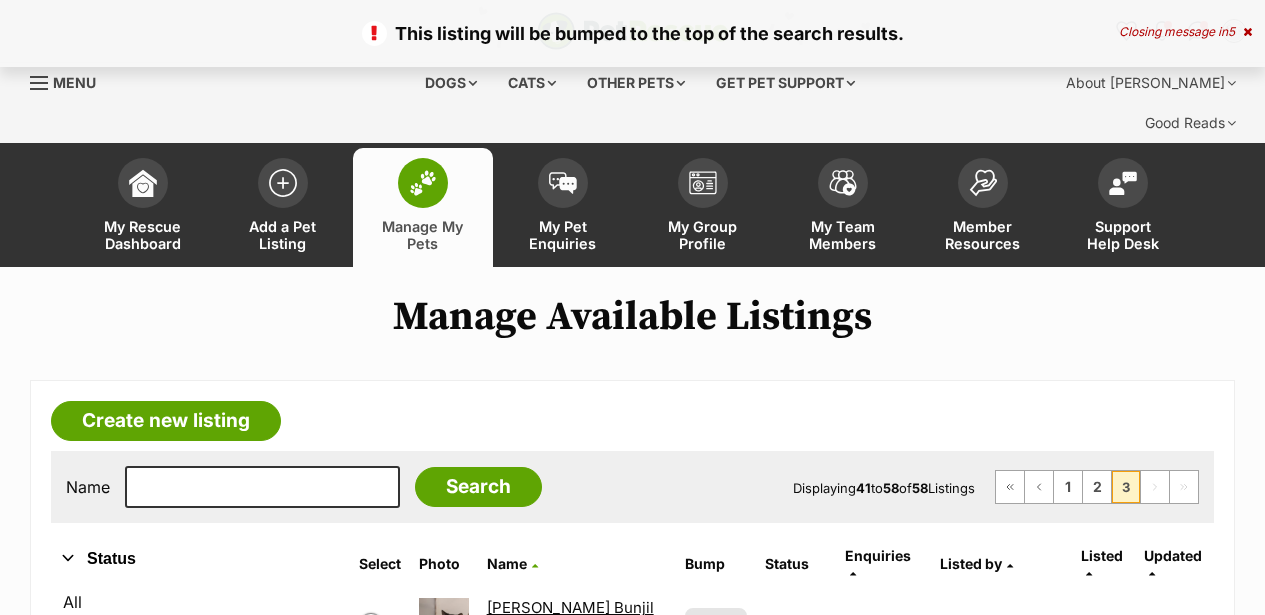 scroll, scrollTop: 0, scrollLeft: 0, axis: both 